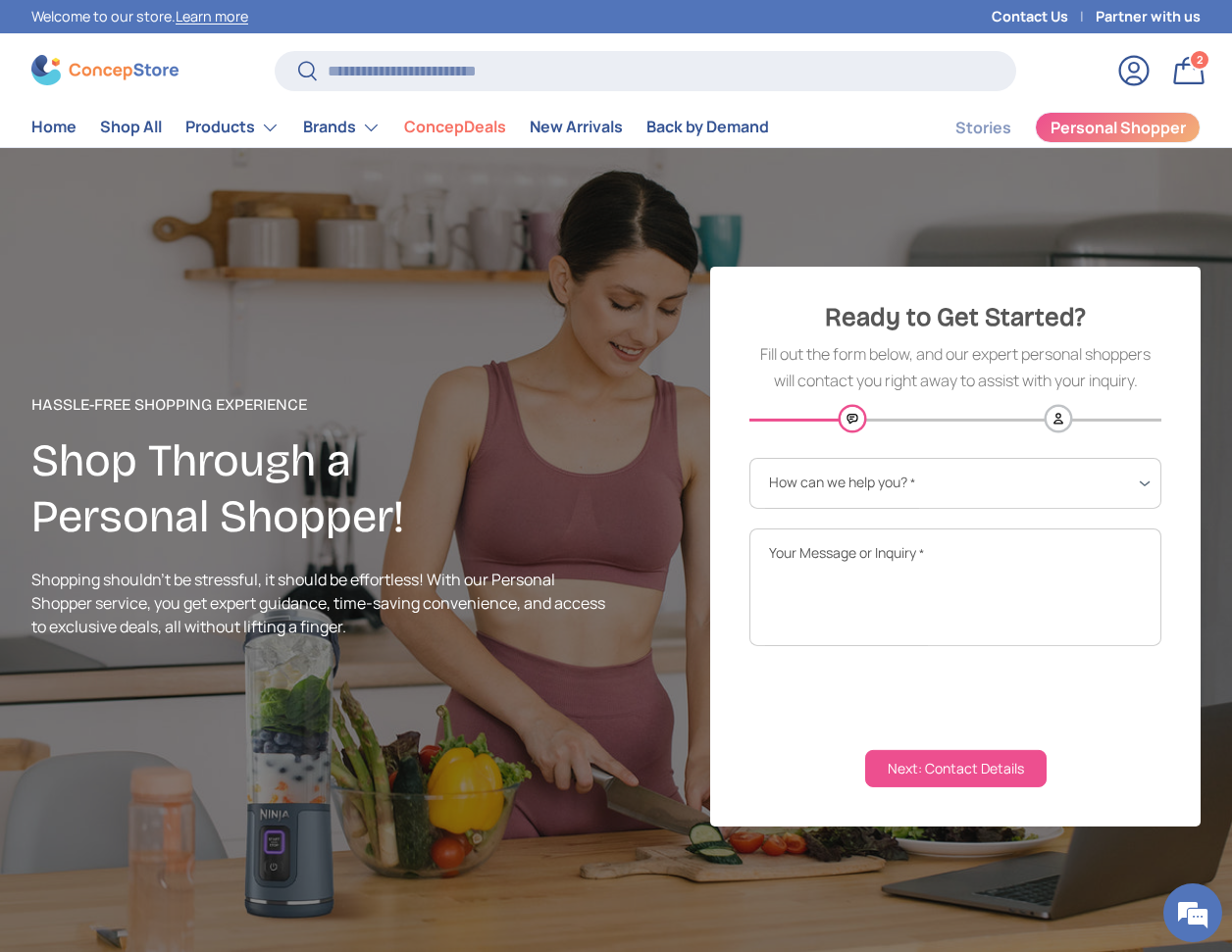 scroll, scrollTop: 0, scrollLeft: 0, axis: both 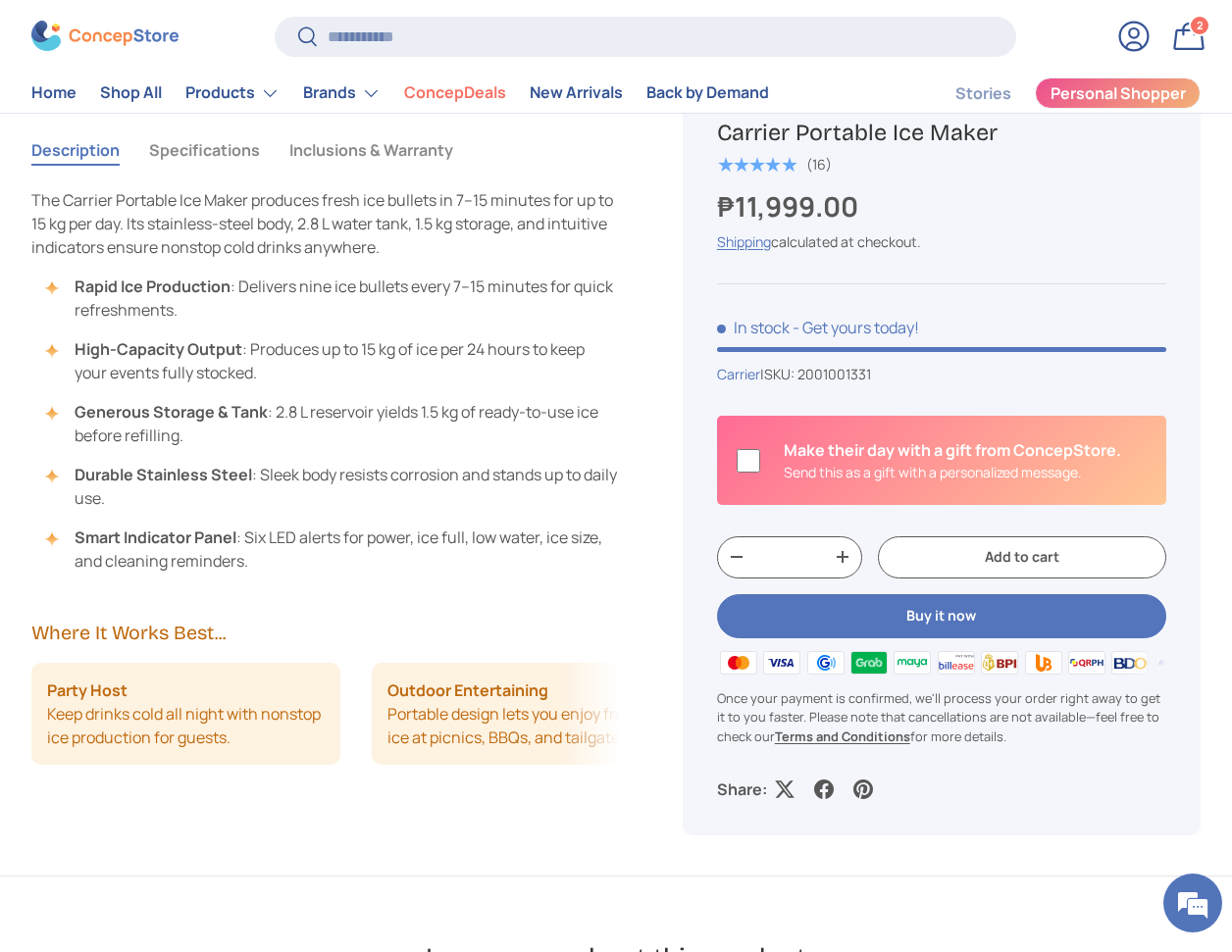 type 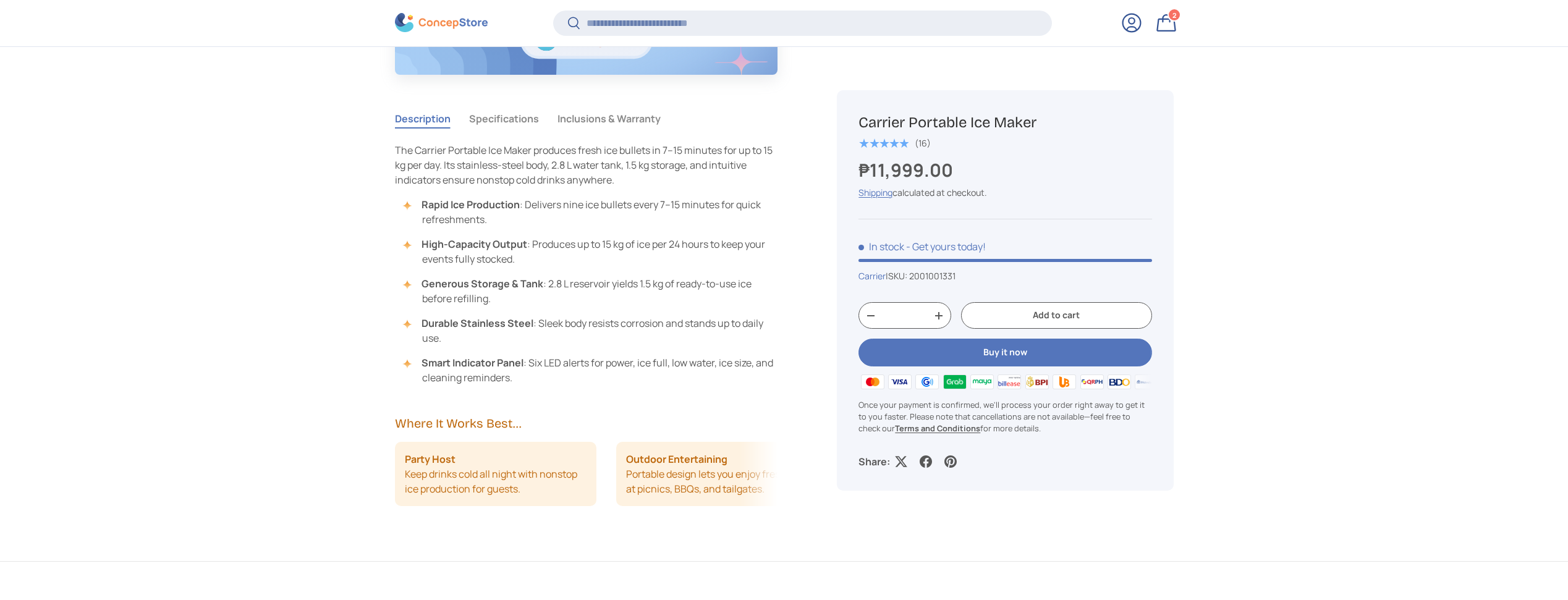 scroll, scrollTop: 1080, scrollLeft: 0, axis: vertical 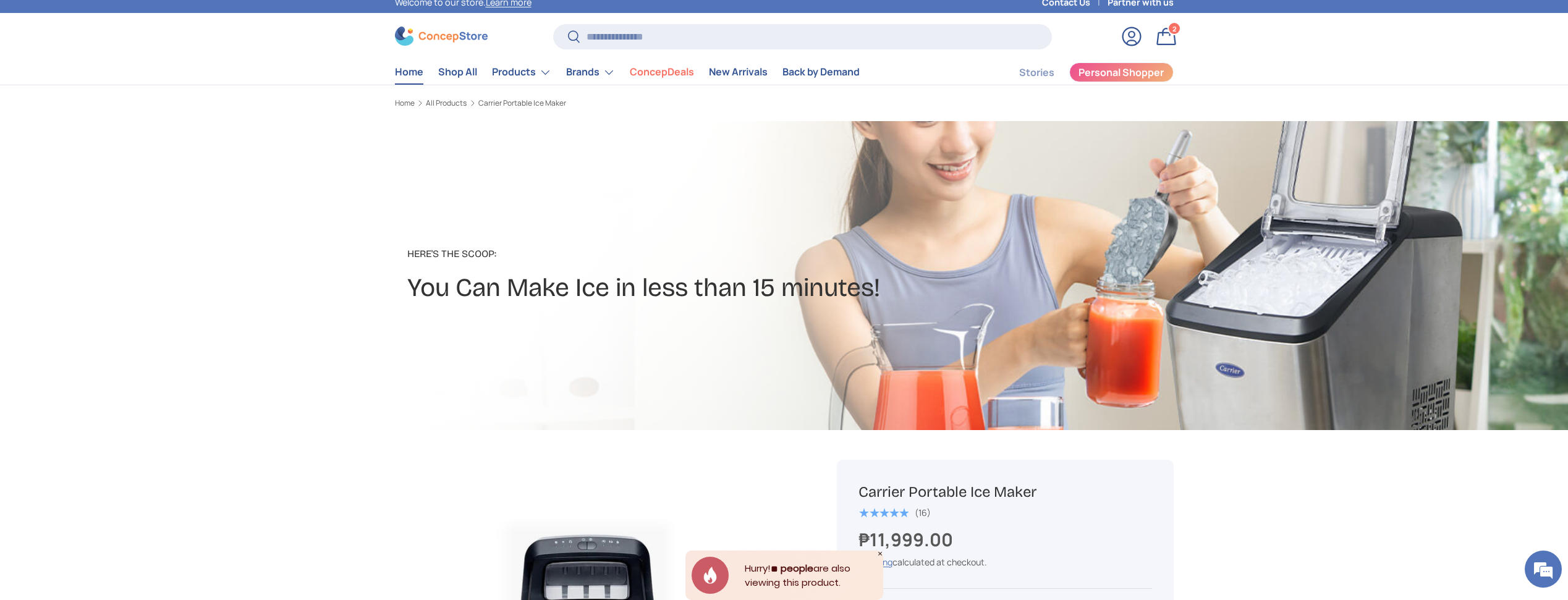 click on "Home" at bounding box center (409, 72) 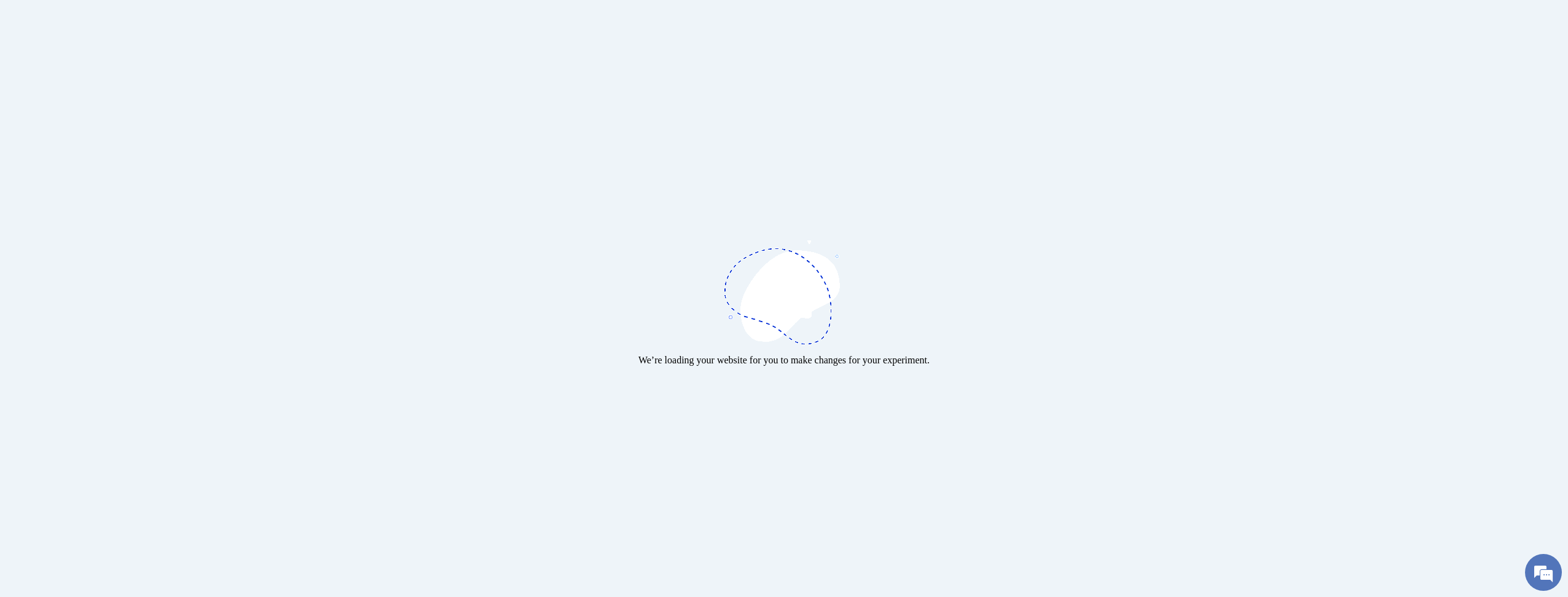 scroll, scrollTop: 0, scrollLeft: 0, axis: both 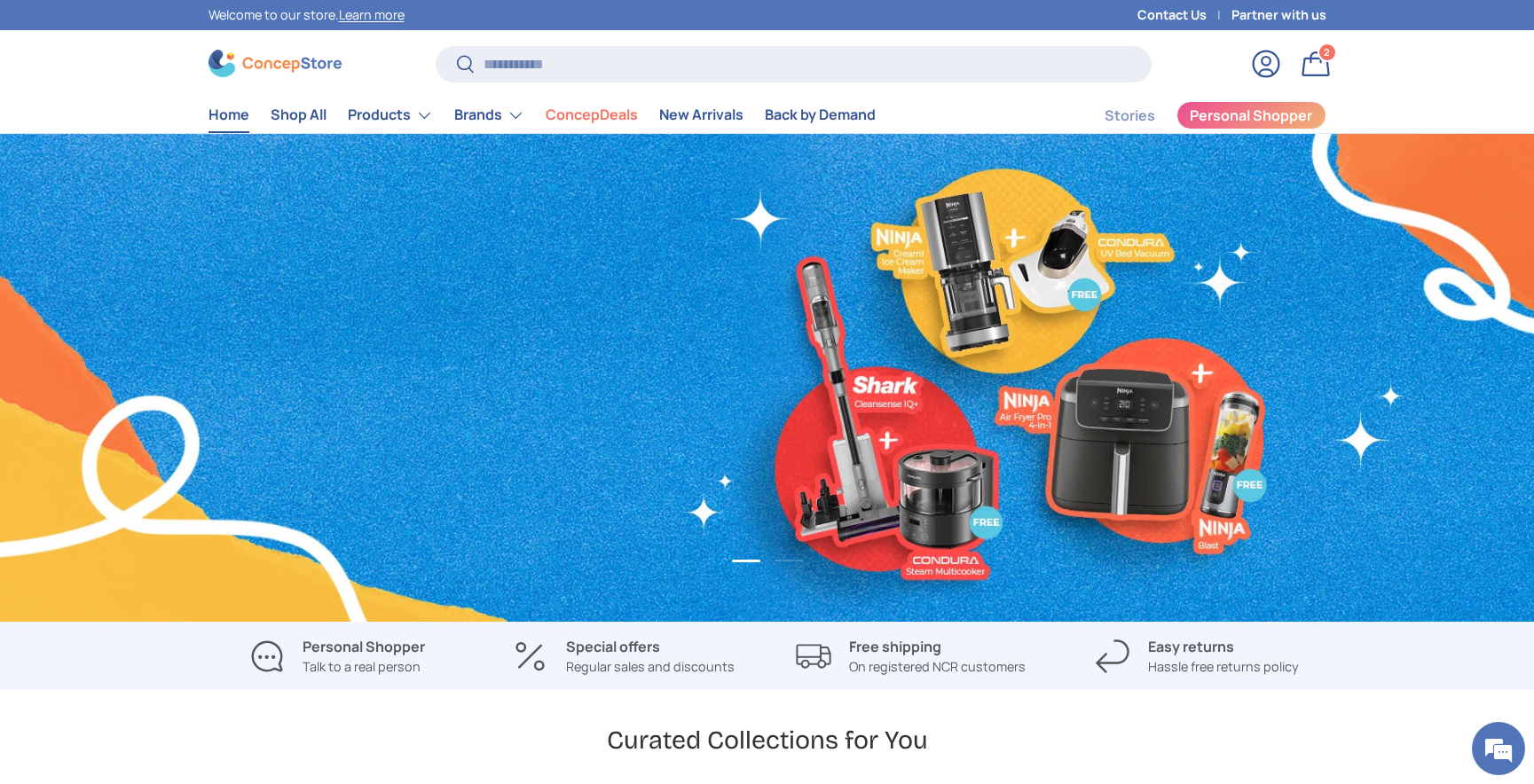 click on "It's our 5th Birthday!
Celebrate with high-five worthy birthday bundles made for you!
Shop Bundles
Brew like a Barista.
Experience the gold standard of home coffee with Nescafe Dolce Gusto!
Pre-Order Now!
Load slide 1 of 2
Load slide 2 of 2
Pause slideshow
Play slideshow" at bounding box center (767, 378) 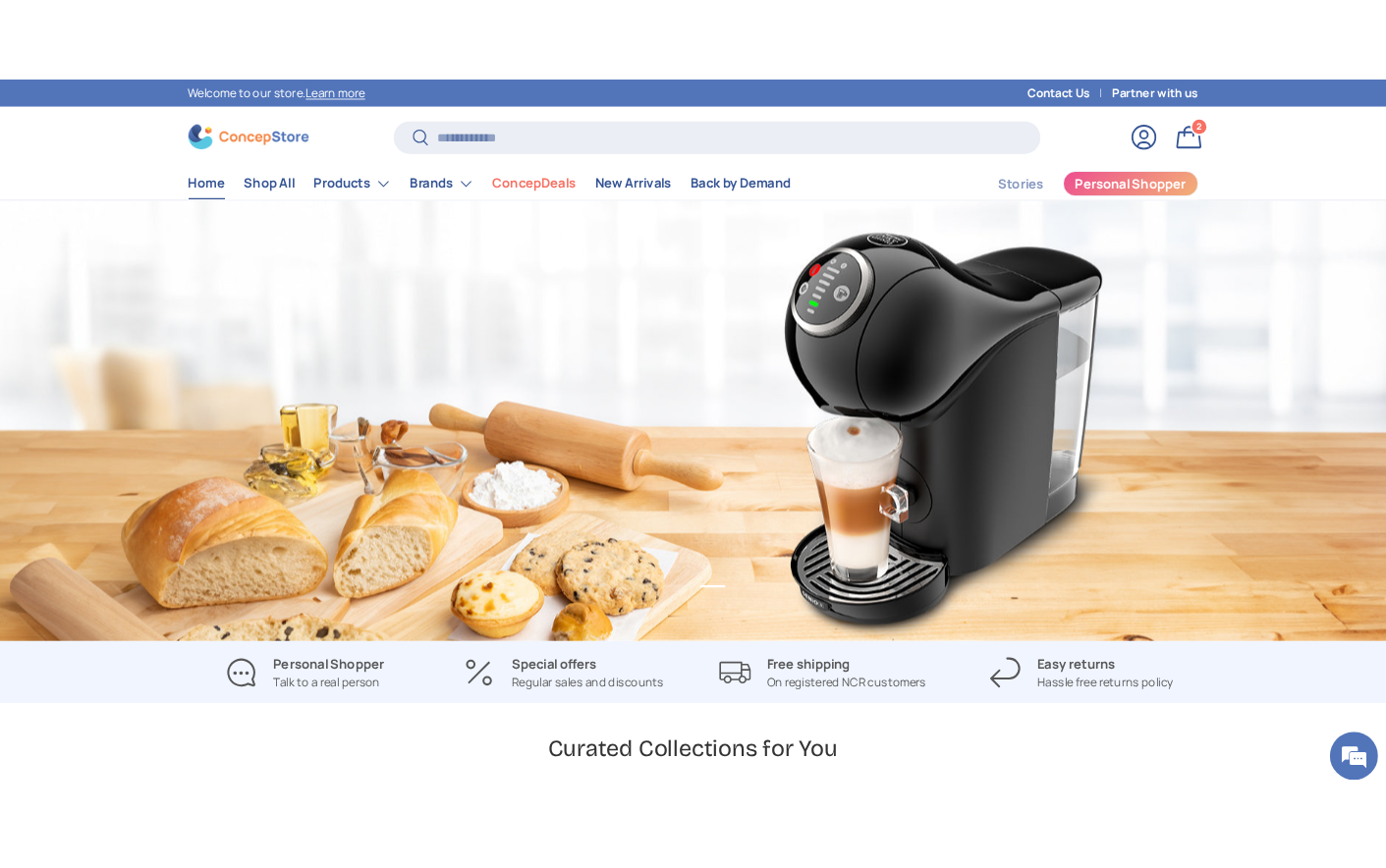 scroll, scrollTop: 0, scrollLeft: 1342, axis: horizontal 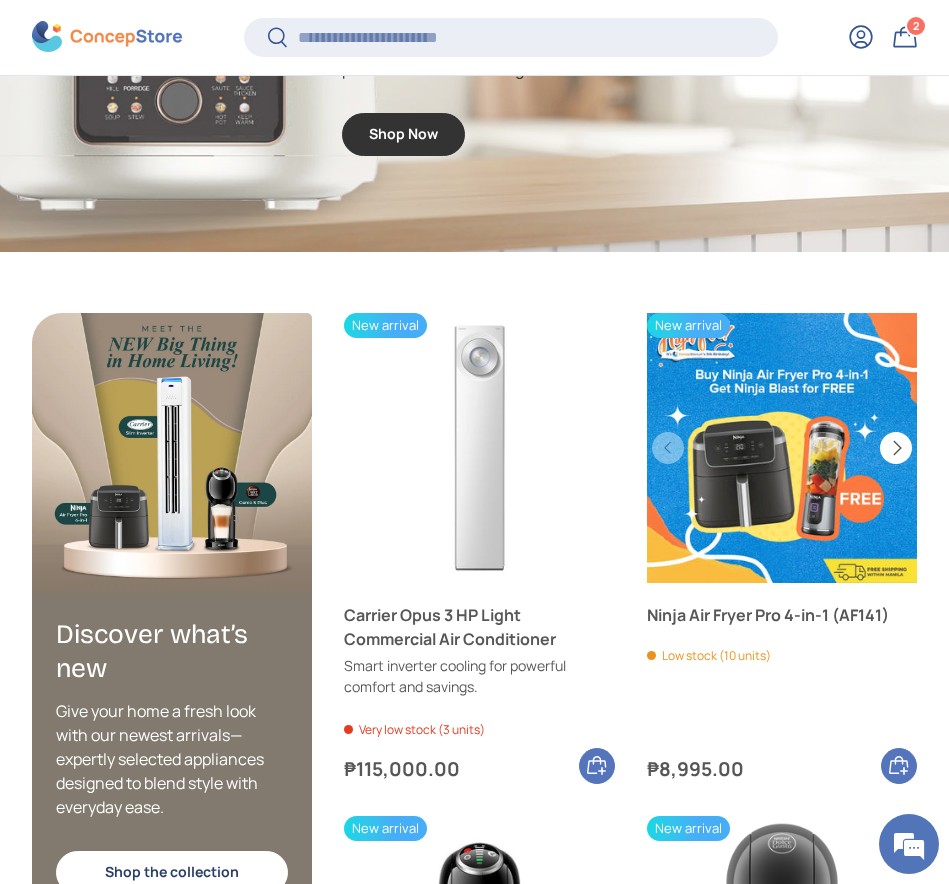 click on "Next" at bounding box center (896, 448) 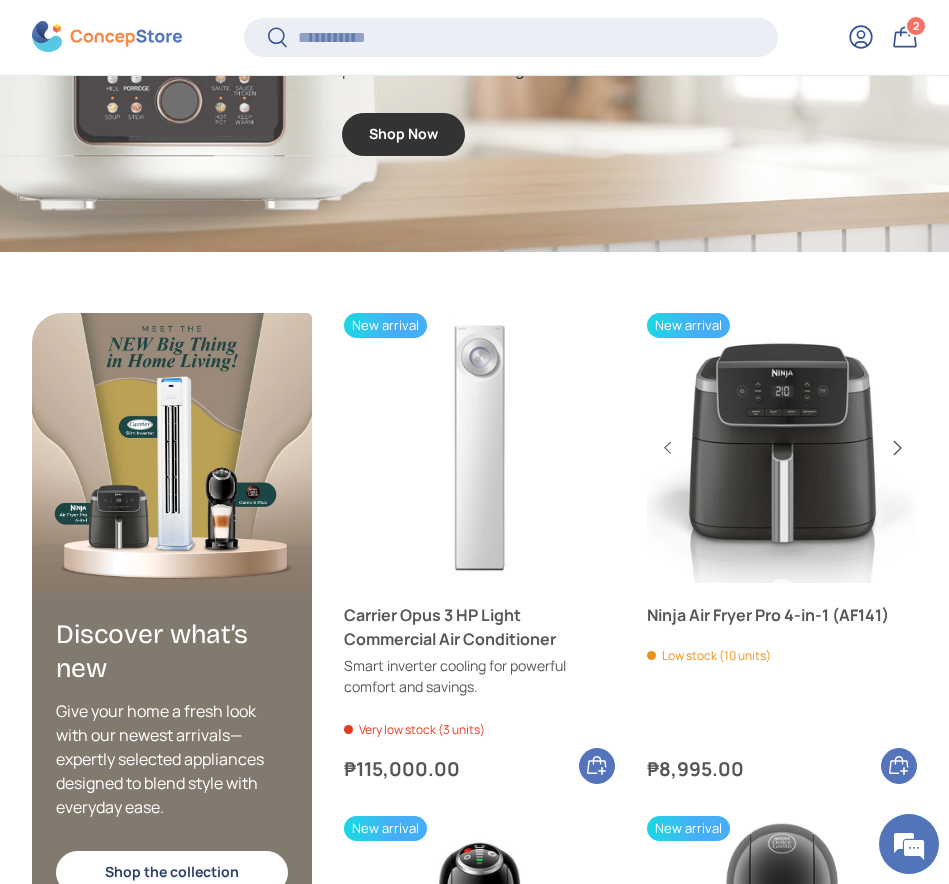 click on "Next" at bounding box center (896, 448) 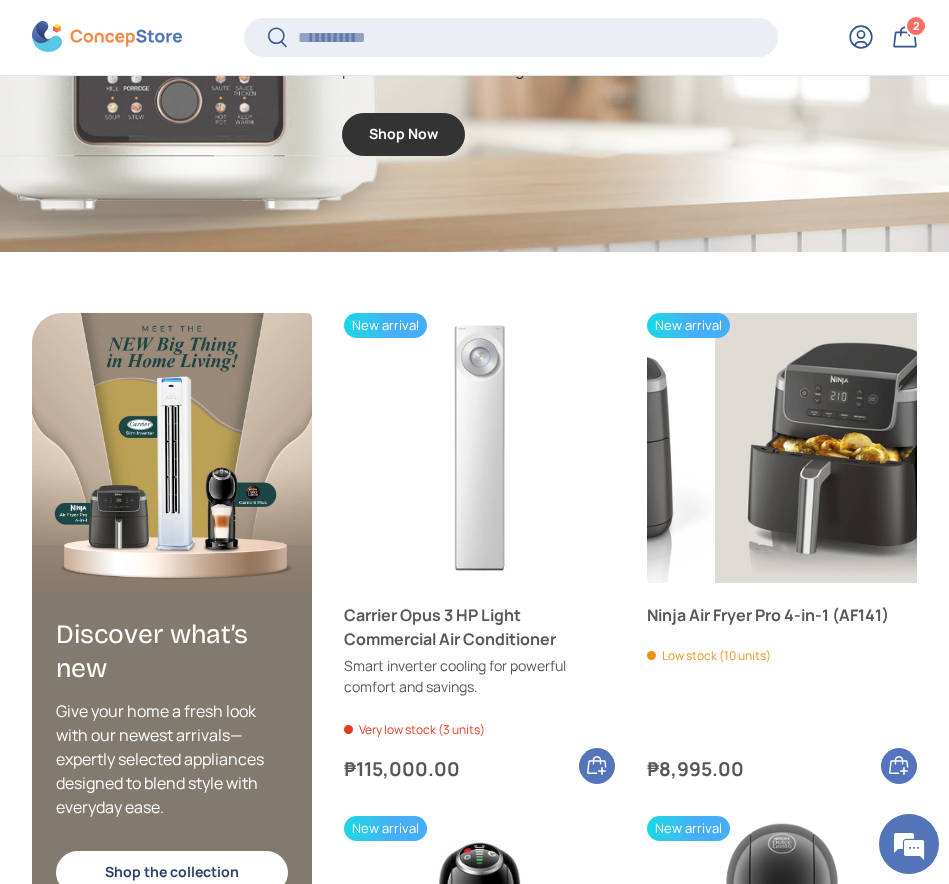 scroll, scrollTop: 0, scrollLeft: 541, axis: horizontal 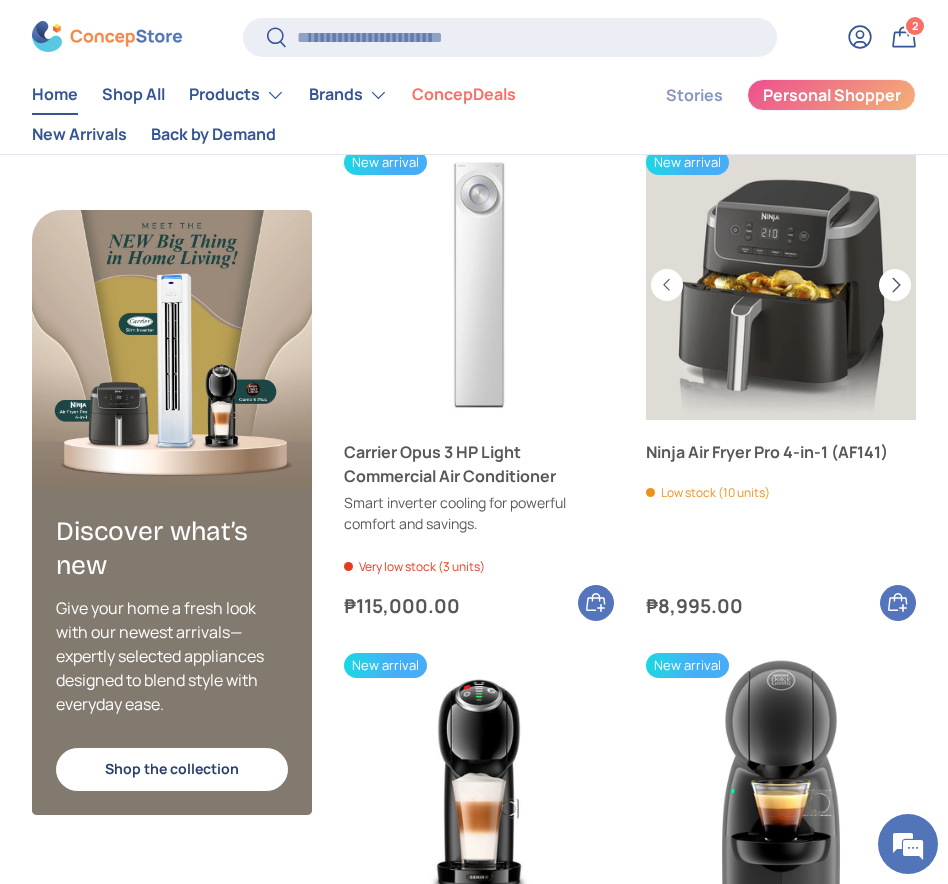 click on "Next" at bounding box center [895, 285] 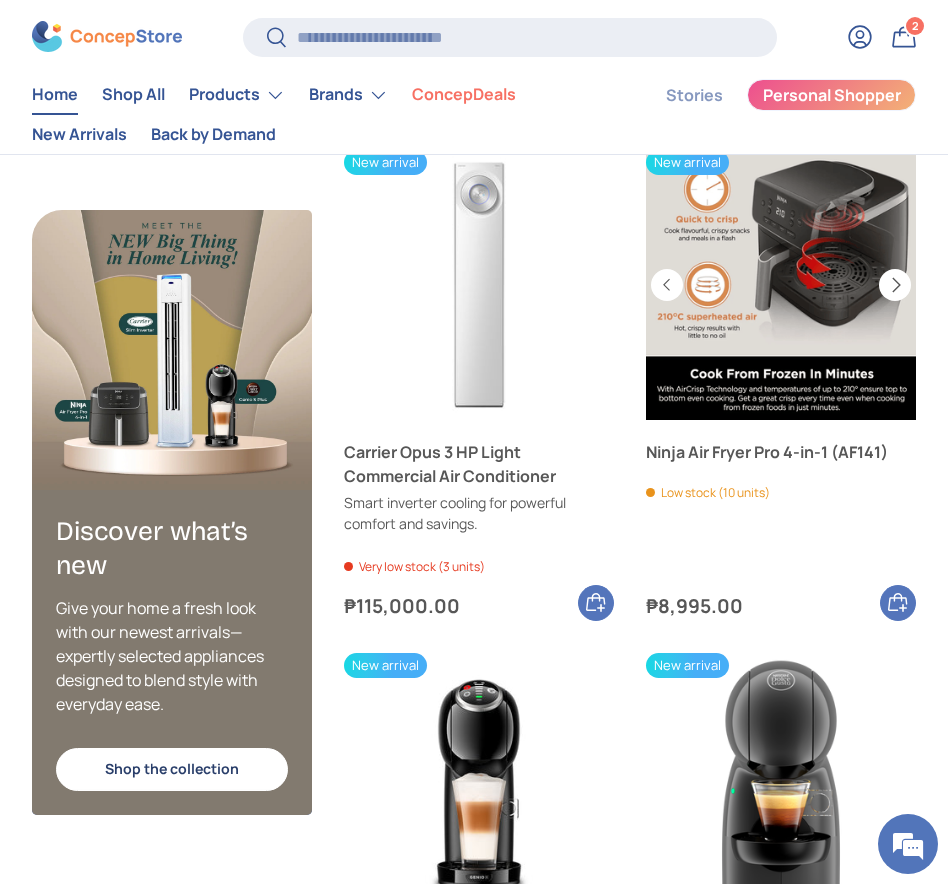click on "Next" at bounding box center (895, 285) 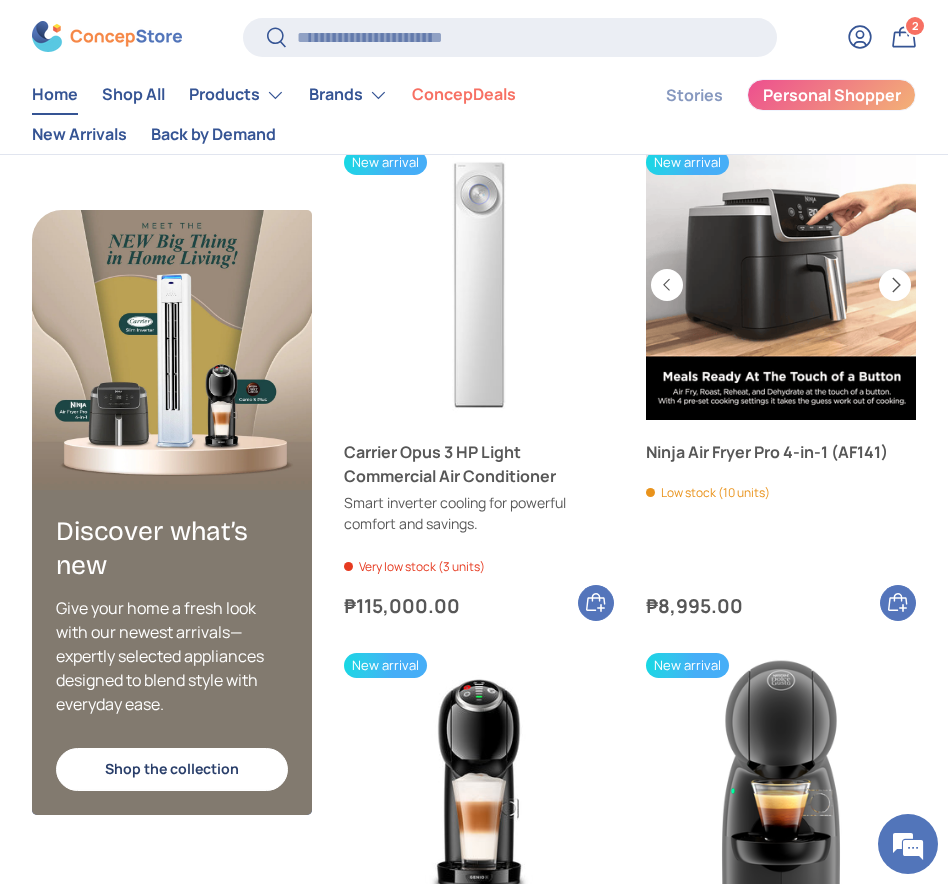 click on "Next" at bounding box center (895, 285) 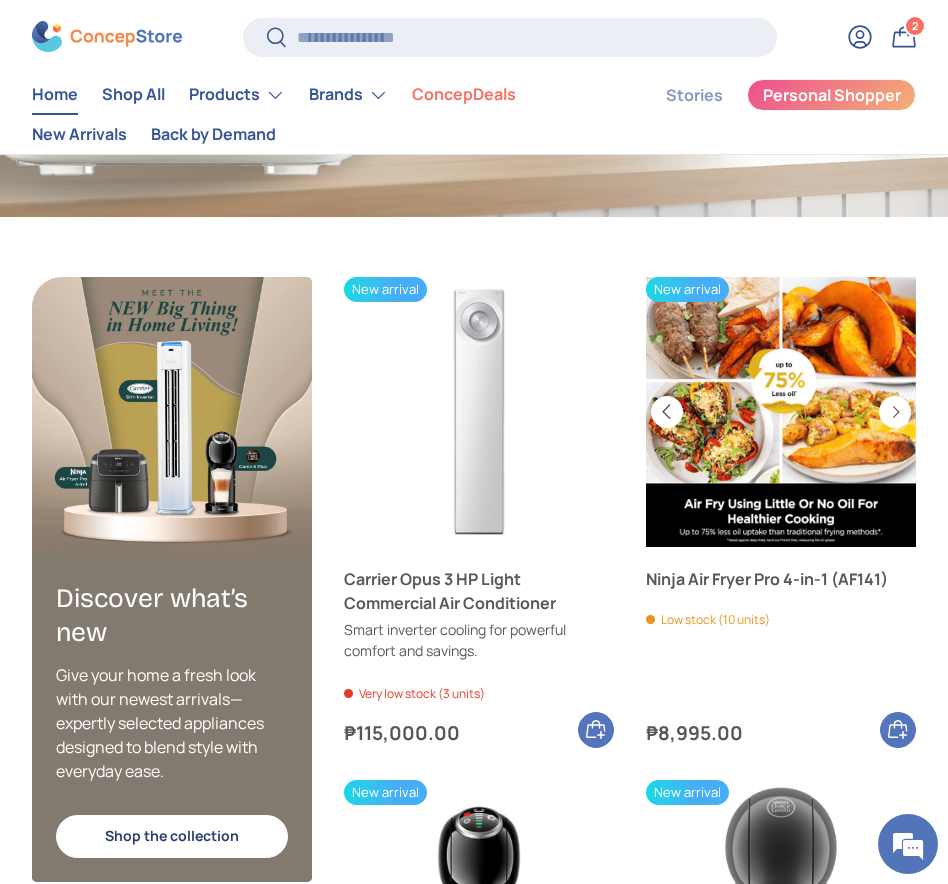 click on "Previous" at bounding box center [667, 412] 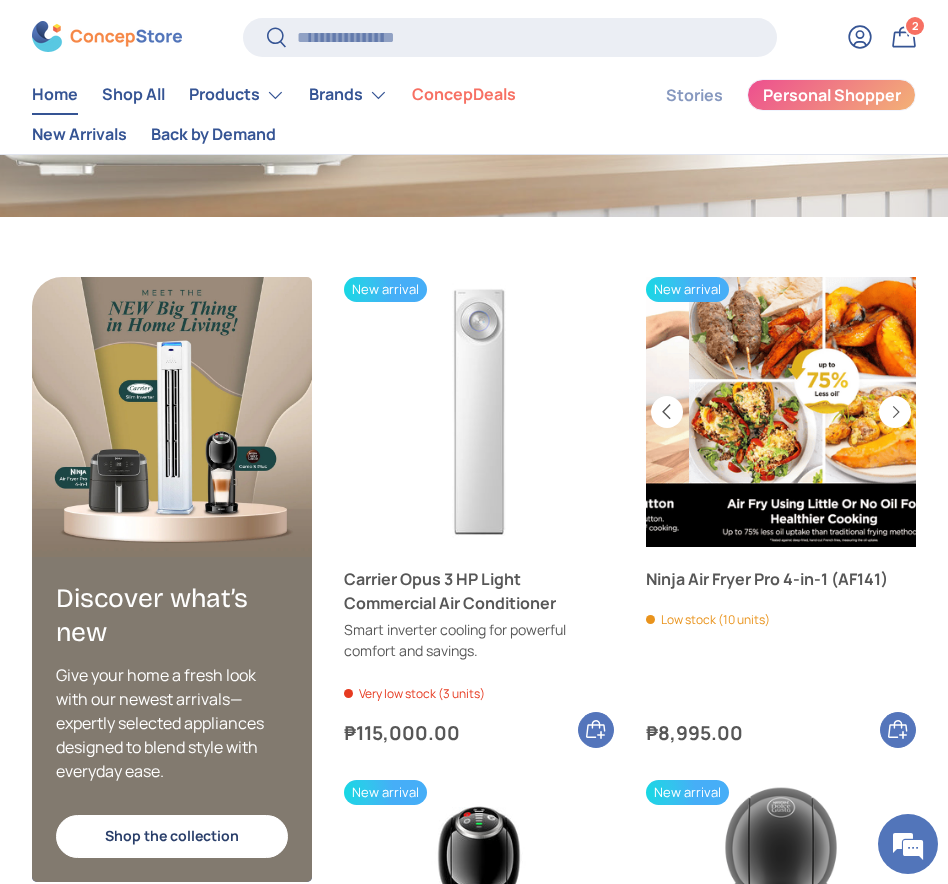 click on "Previous" at bounding box center (667, 412) 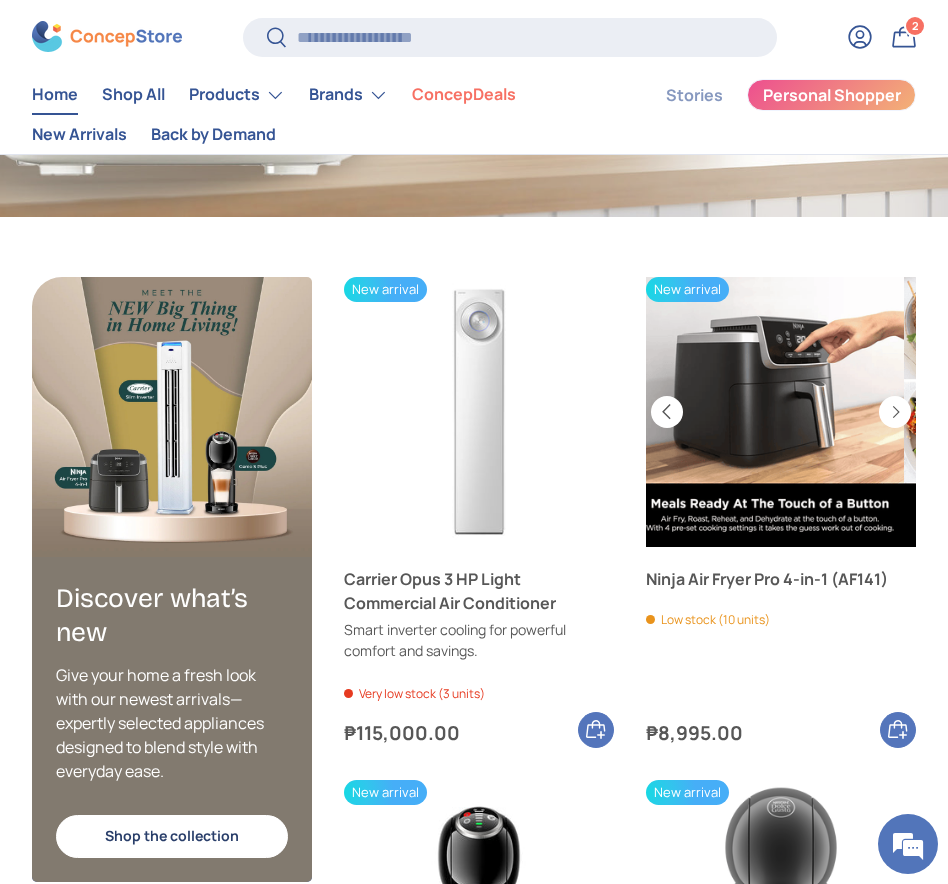 click on "Previous" at bounding box center (667, 412) 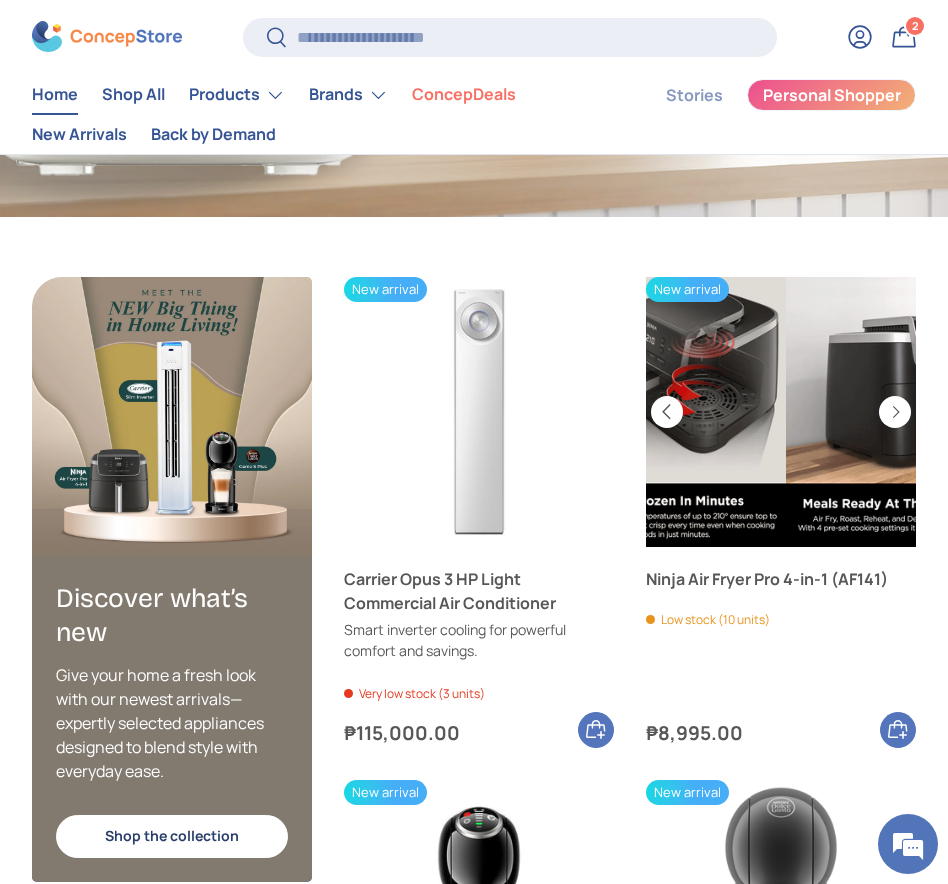 click on "Previous" at bounding box center [667, 412] 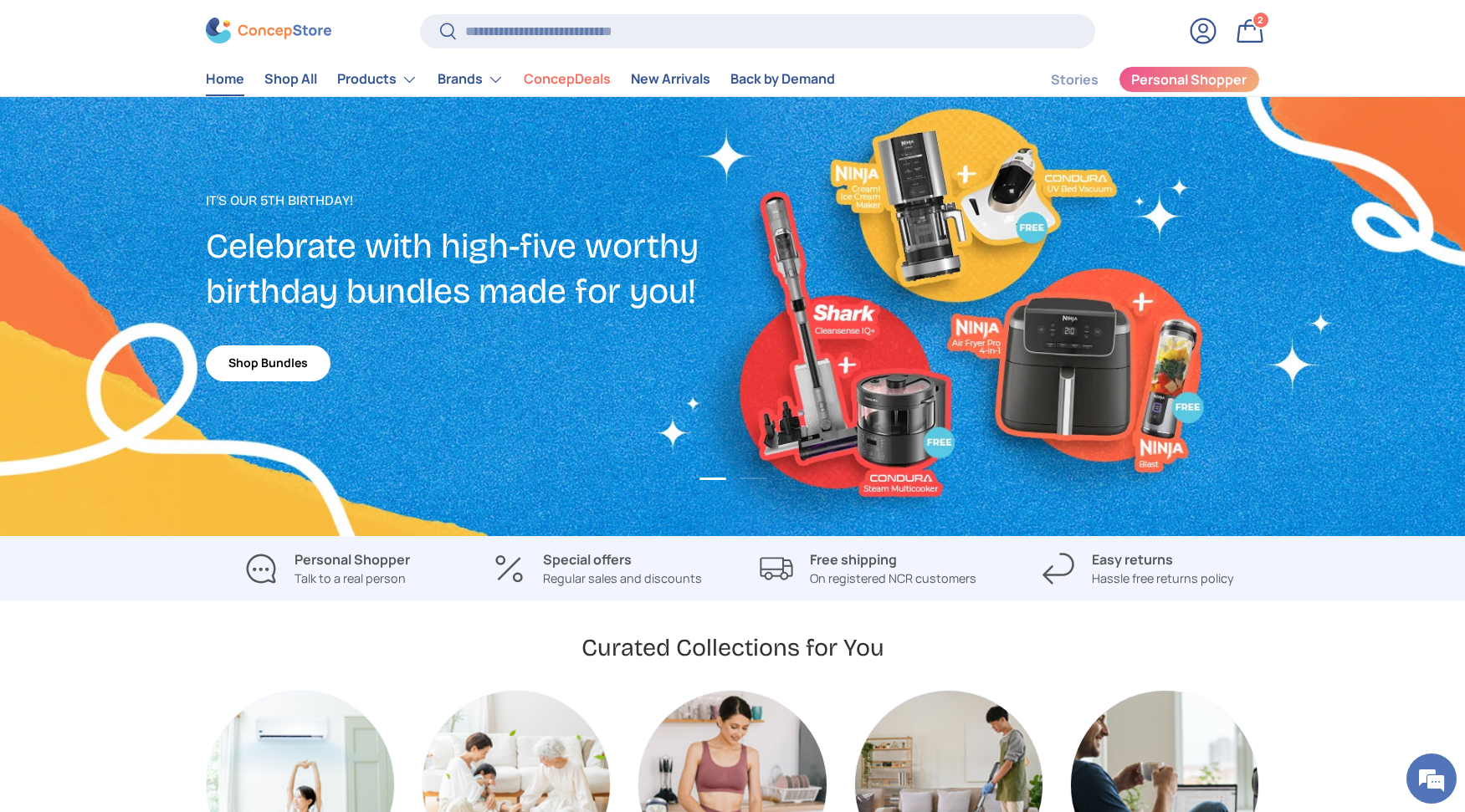 click on "It's our 5th Birthday!
Celebrate with high-five worthy birthday bundles made for you!
Shop Bundles" at bounding box center (469, 285) 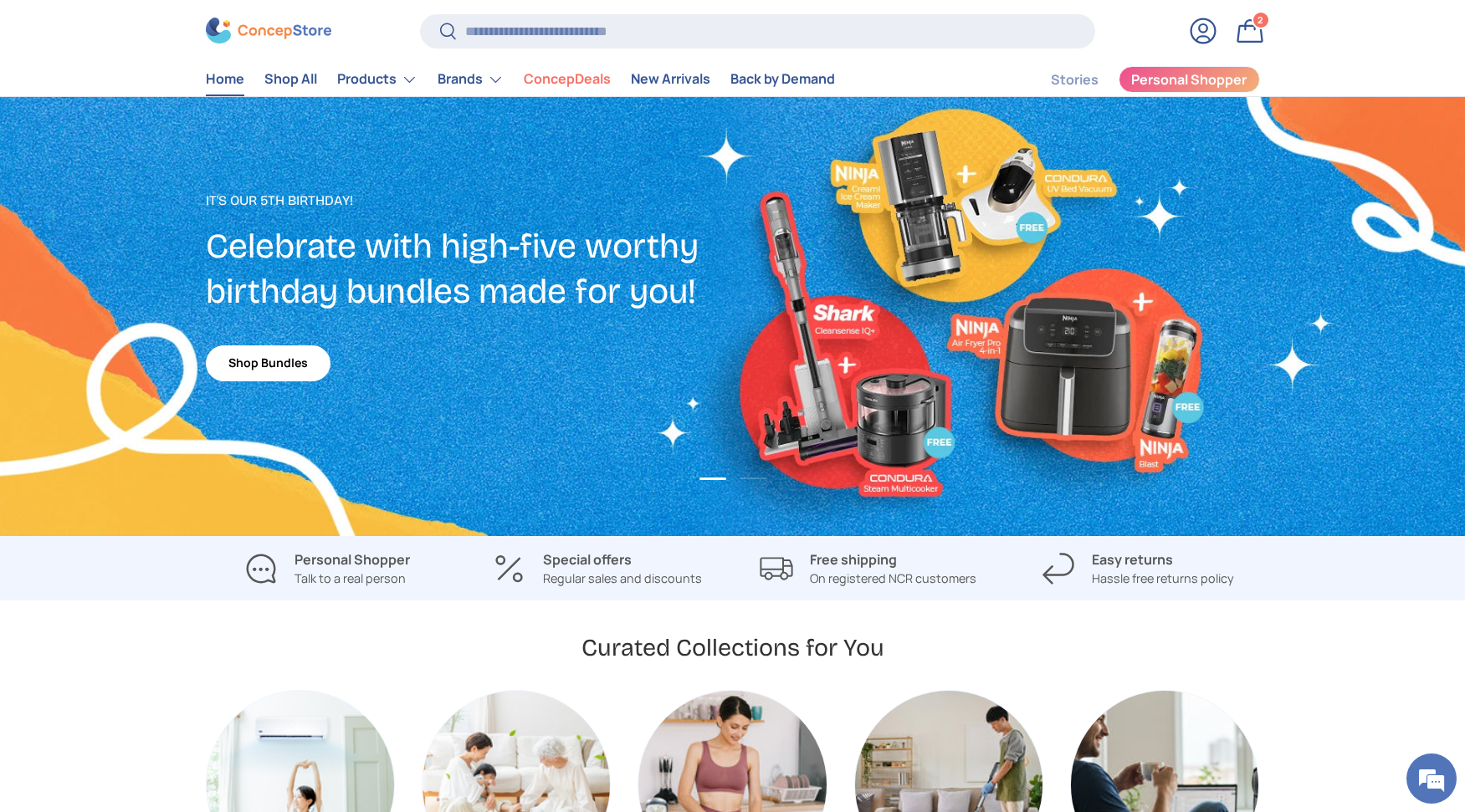 click on "Shop Bundles" at bounding box center [268, 363] 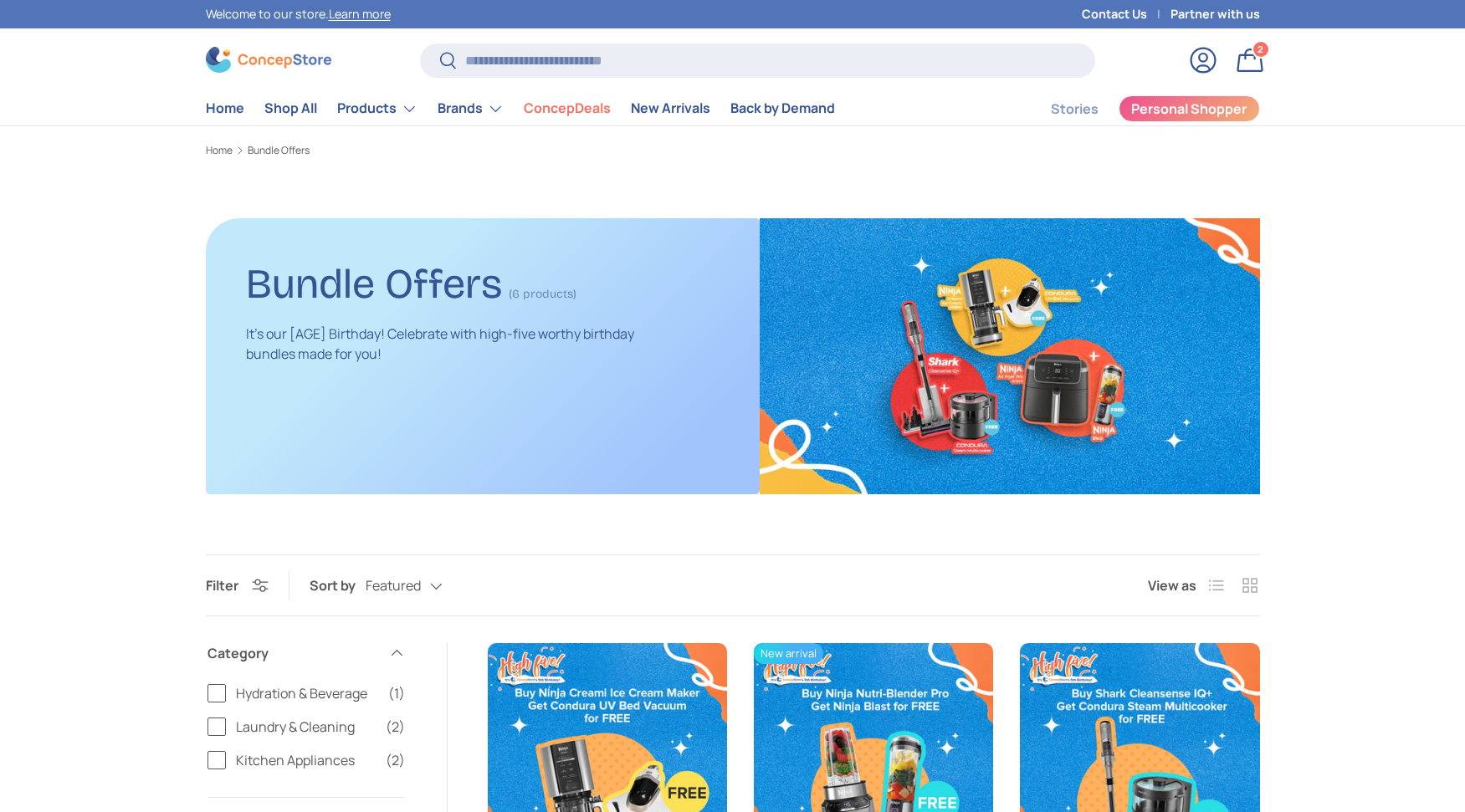 scroll, scrollTop: 0, scrollLeft: 0, axis: both 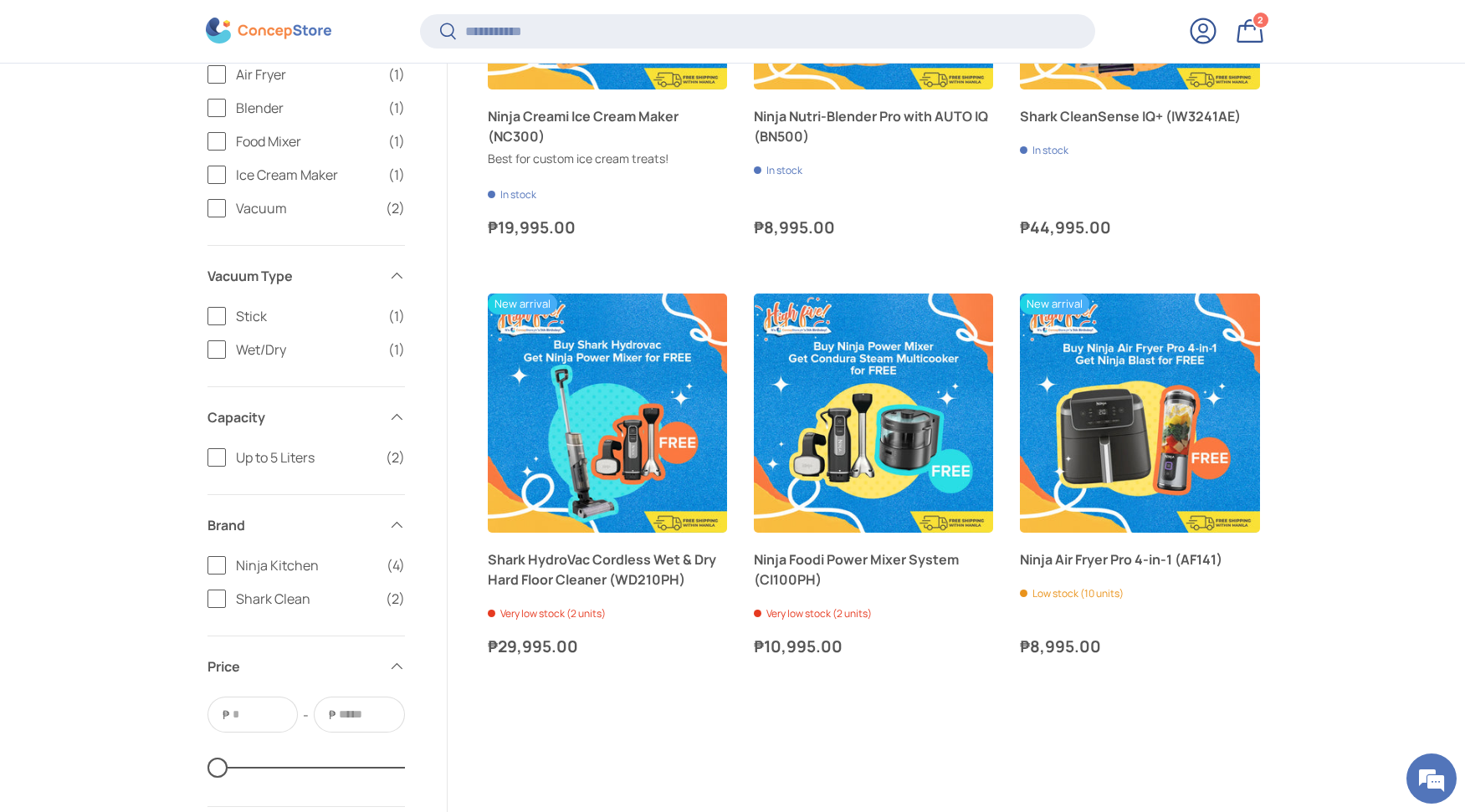 click on "Previous
Next
Ninja Creami Ice Cream Maker (NC300)
Best for custom ice cream treats!
In stock
₱19,995.00
Unit price
/
Unavailable
Add to cart
Add to cart
View details
Previous
Next" at bounding box center (873, 401) 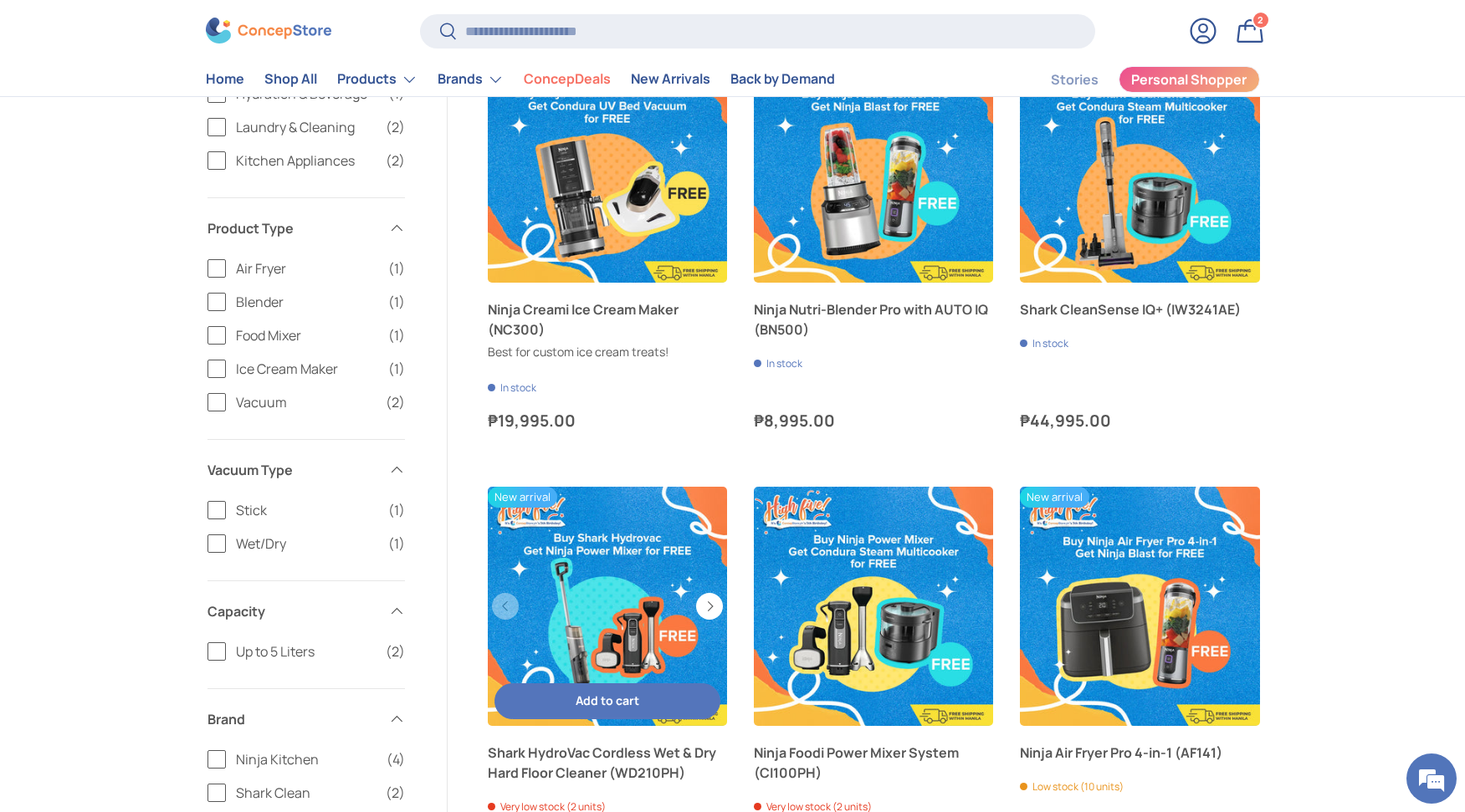 scroll, scrollTop: 594, scrollLeft: 0, axis: vertical 